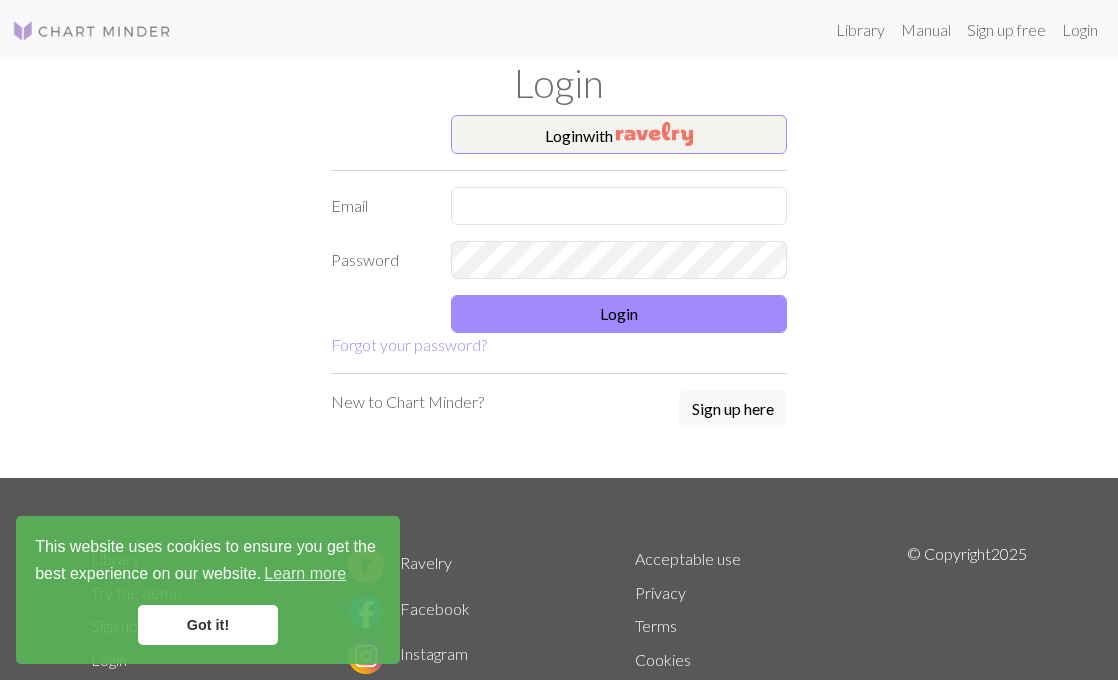 scroll, scrollTop: 0, scrollLeft: 0, axis: both 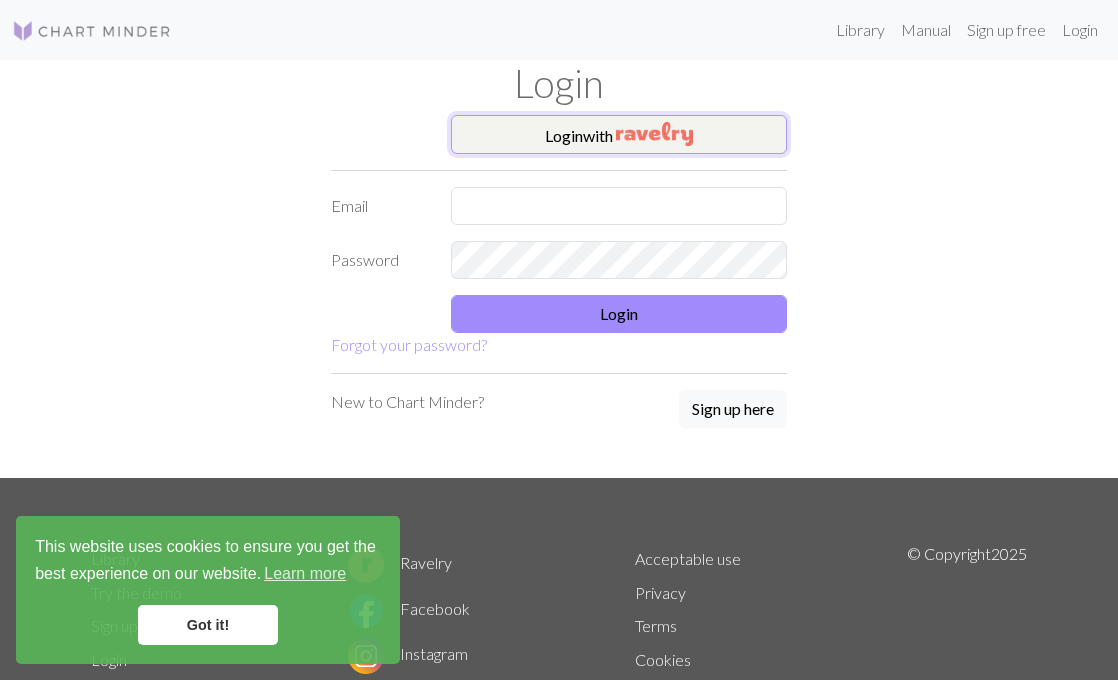click at bounding box center (654, 134) 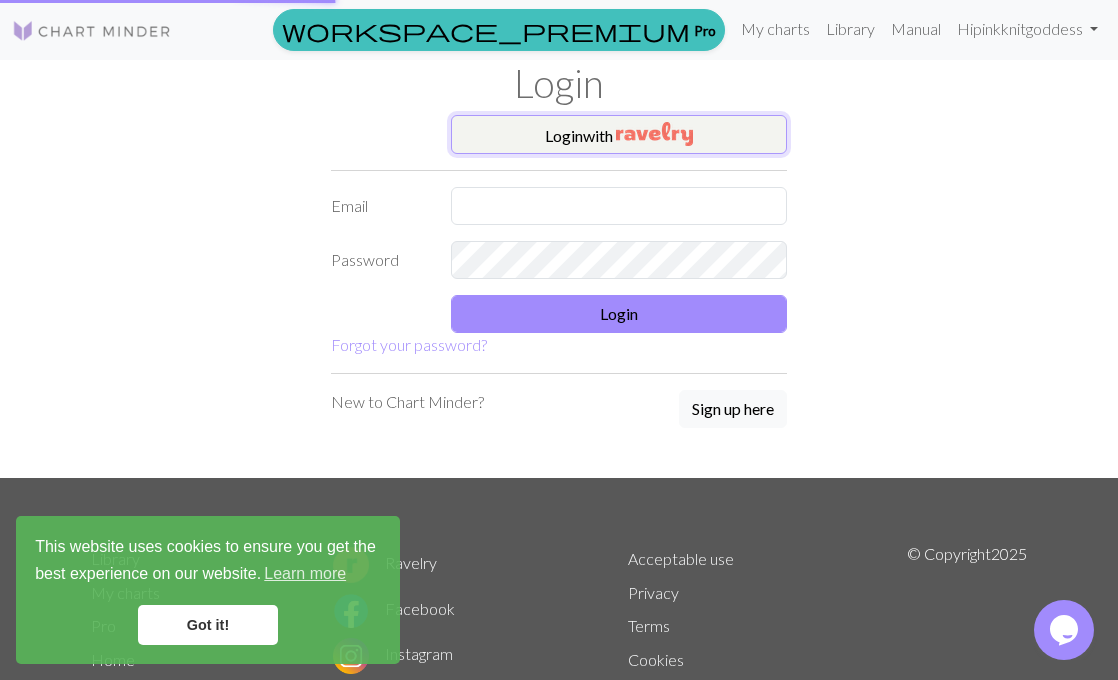 scroll, scrollTop: 0, scrollLeft: 0, axis: both 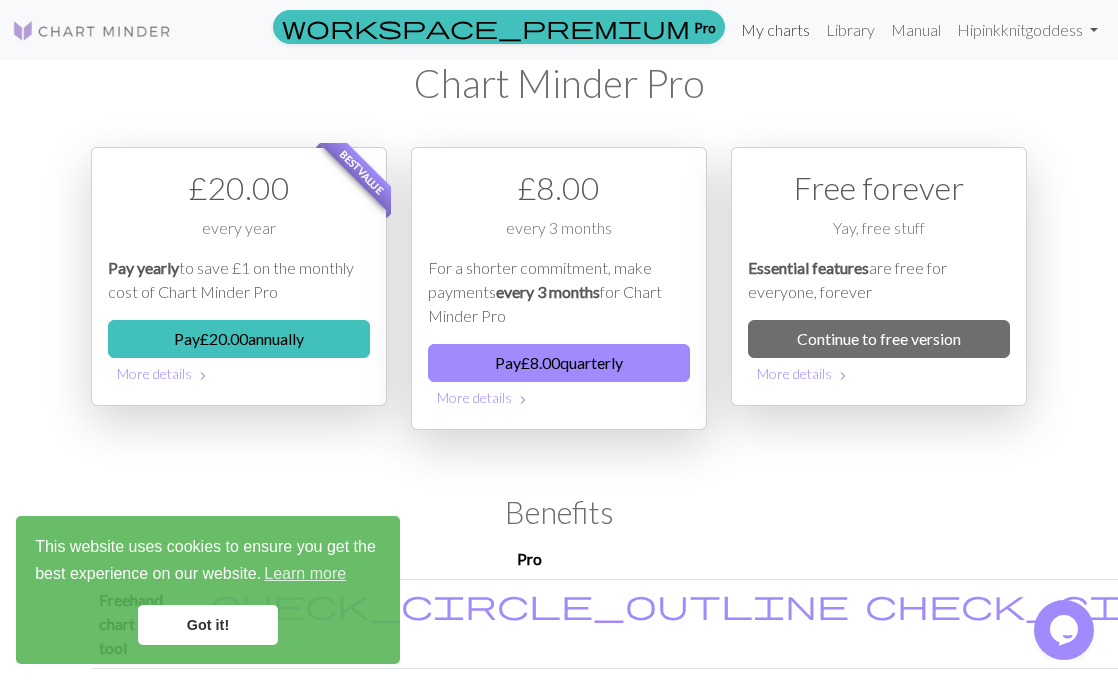 click on "My charts" at bounding box center (775, 30) 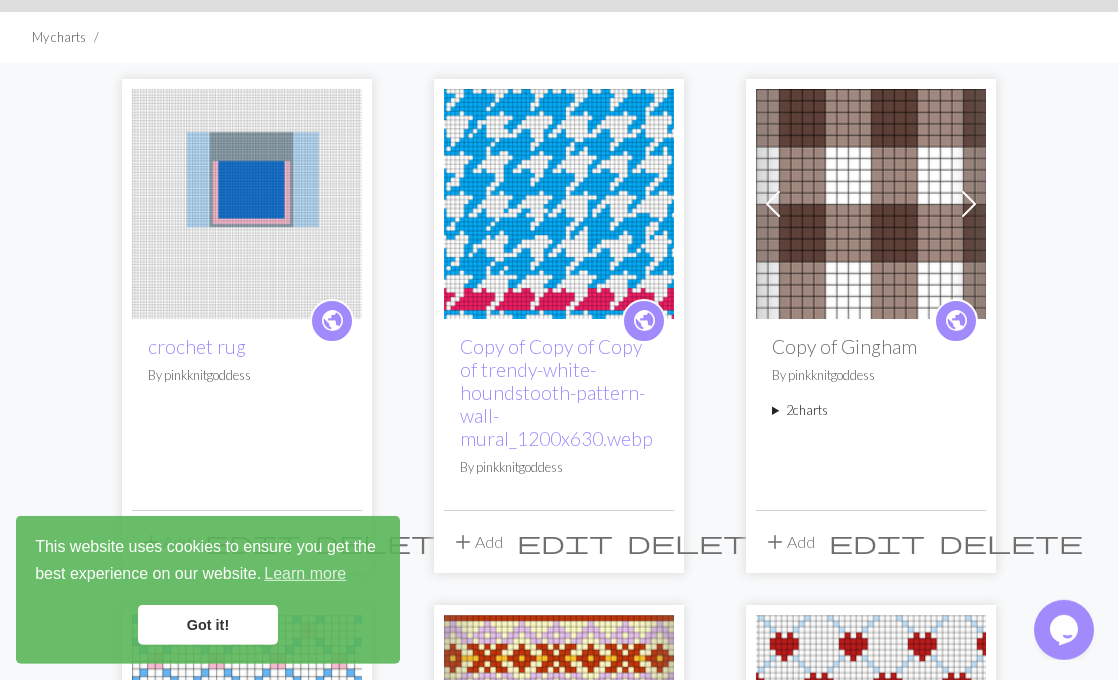 scroll, scrollTop: 0, scrollLeft: 0, axis: both 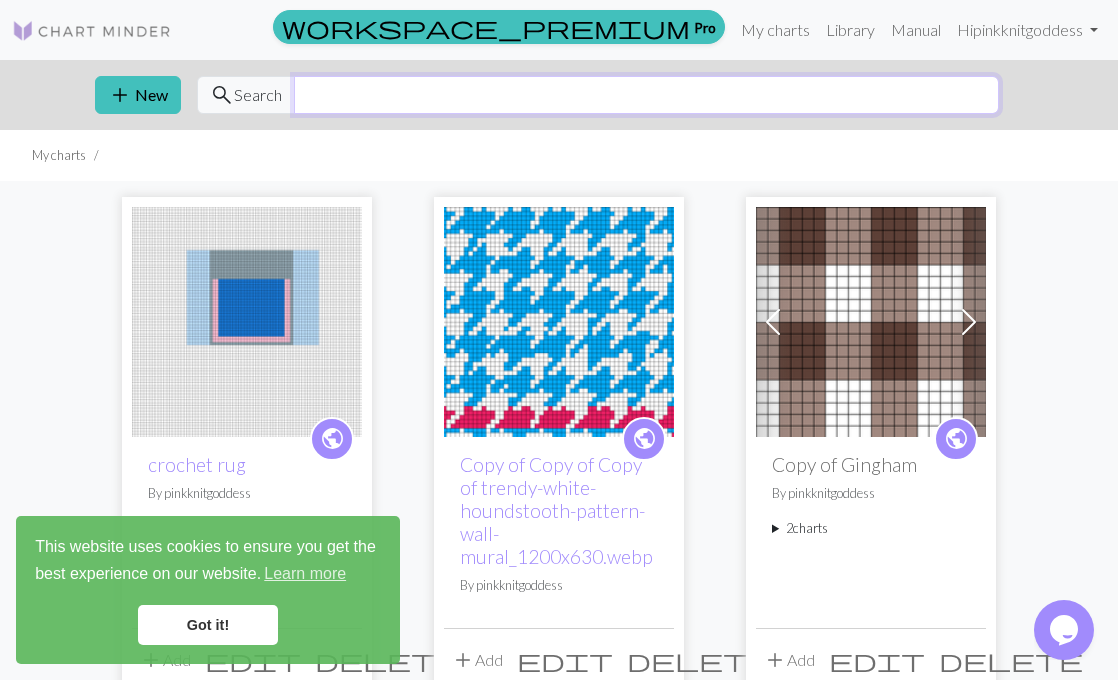 click at bounding box center [646, 95] 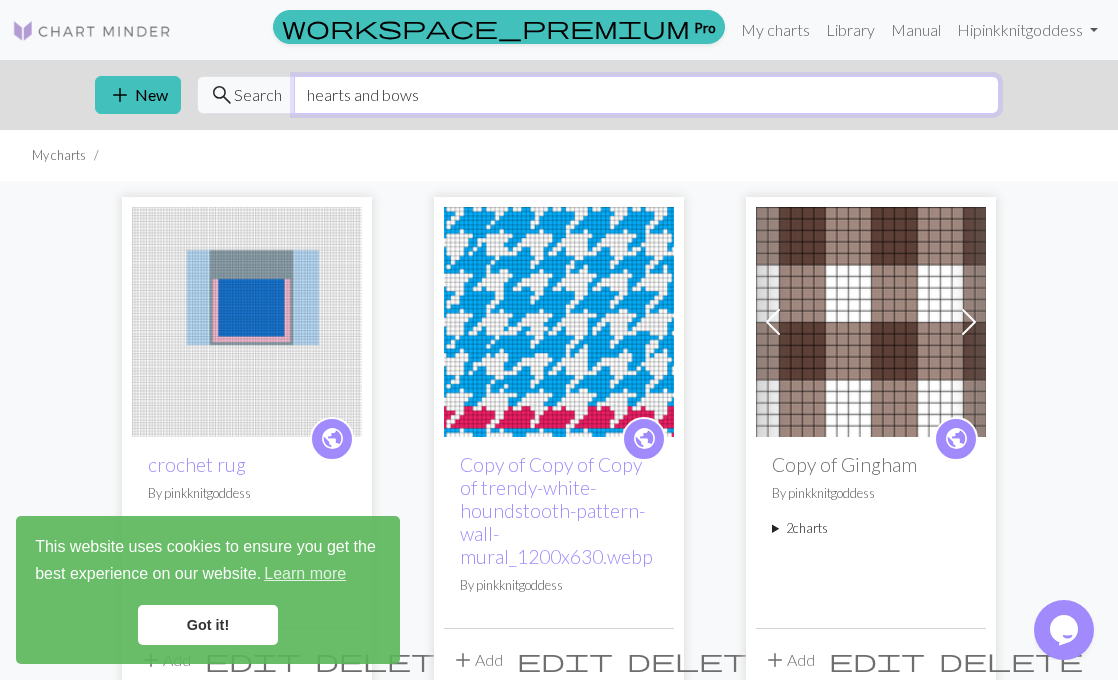 type on "hearts and bows" 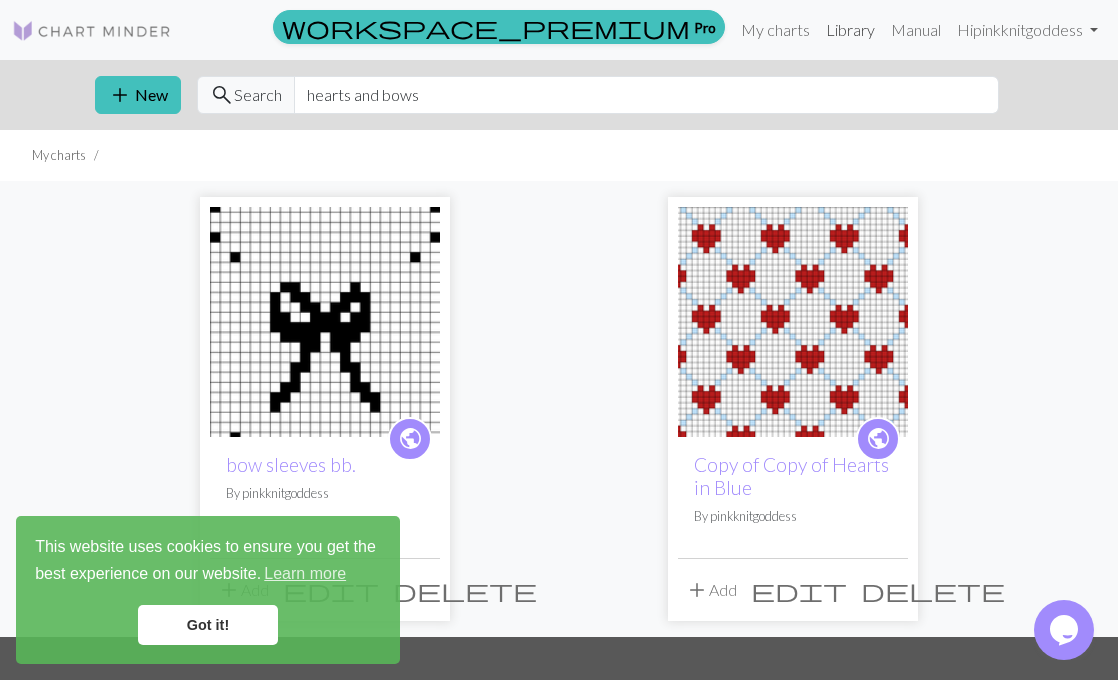 click on "Library" at bounding box center [850, 30] 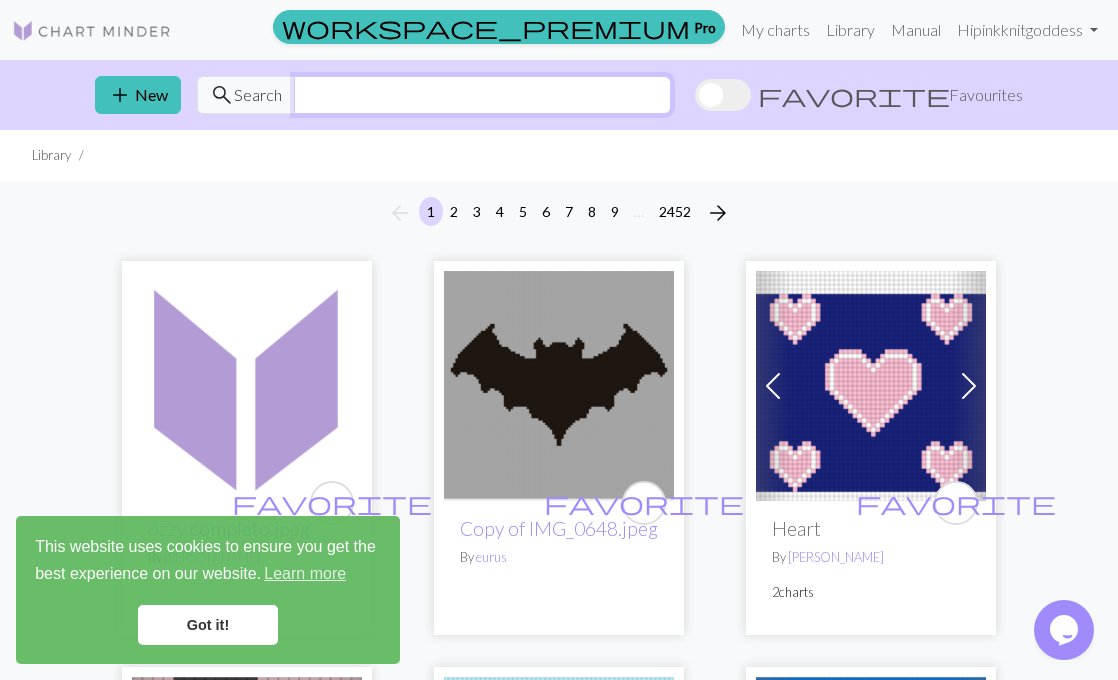click at bounding box center [482, 95] 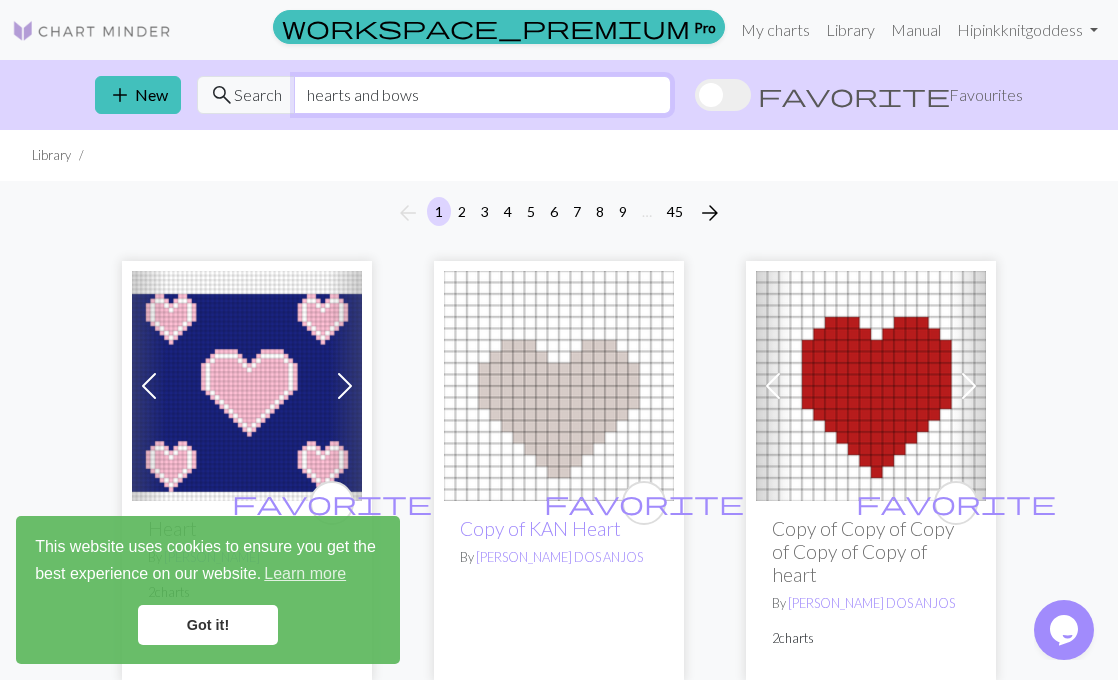 type on "hearts and bows" 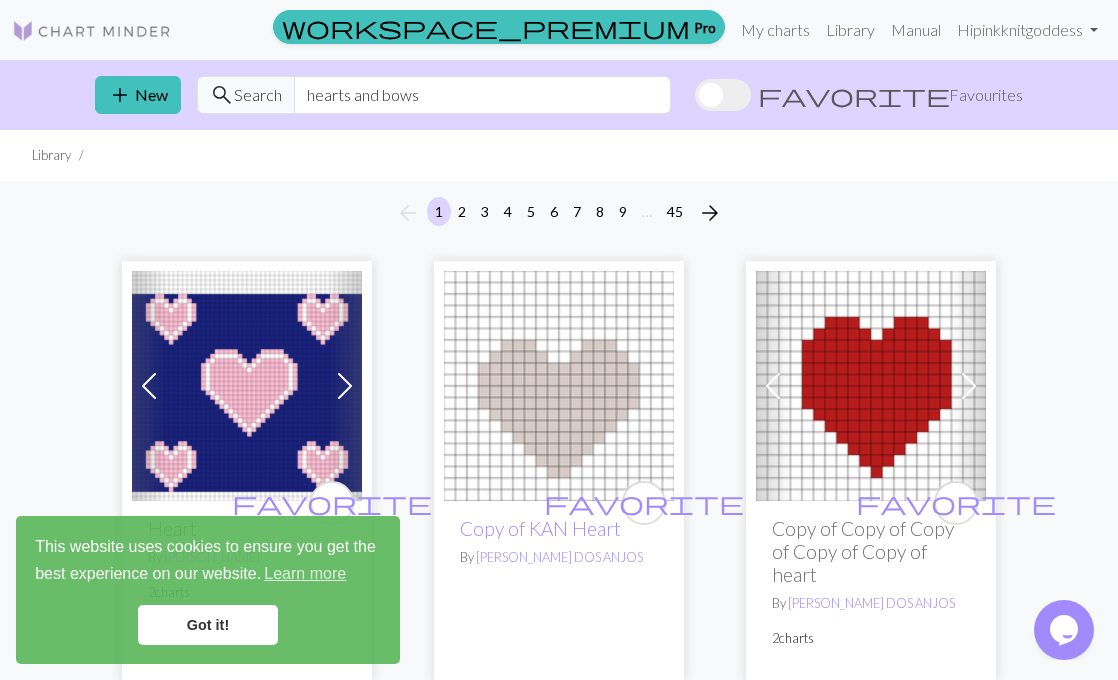 click on "Got it!" at bounding box center (208, 625) 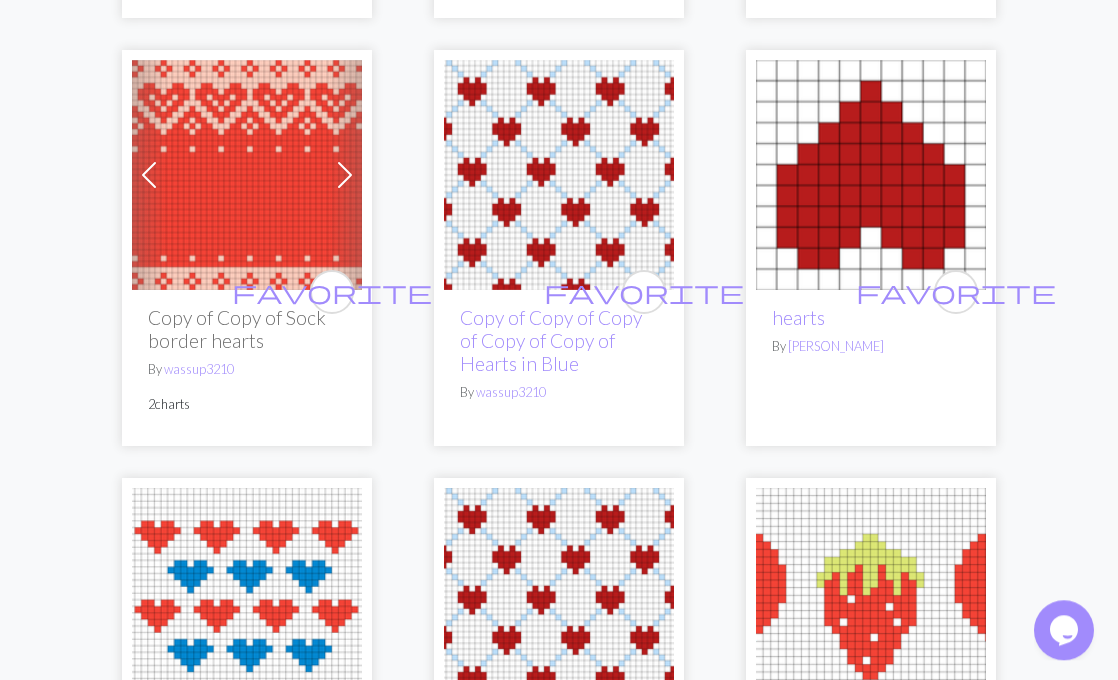 scroll, scrollTop: 6074, scrollLeft: 0, axis: vertical 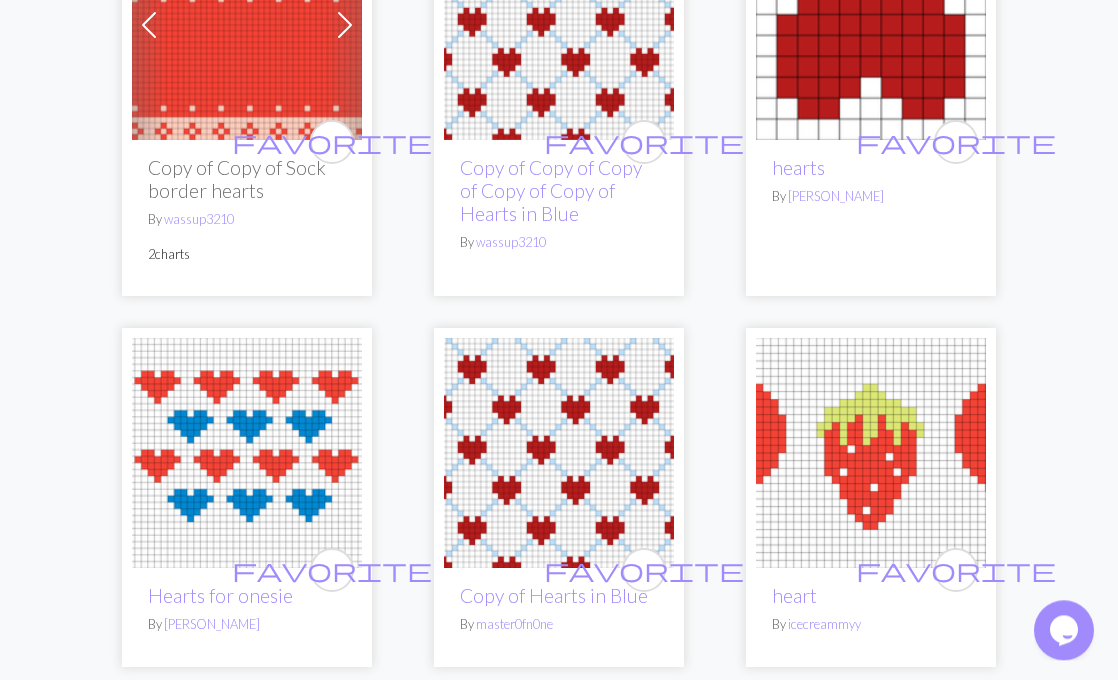 click on "Previous Next favorite Heart By   [PERSON_NAME] 2  charts favorite Copy of KAN Heart By   [PERSON_NAME] DOS ANJOS Previous Next favorite Copy of Copy of Copy of Copy of Copy of heart By   [PERSON_NAME] DOS ANJOS 2  charts Previous Next favorite Copy of Copy of Copy of Copy of heart By   [PERSON_NAME] DOS ANJOS 2  charts favorite Copy of Copy of Copy of Copy of Copy of Small heart By   cissav favorite Hearts By   [PERSON_NAME] favorite Copy of Copy of Copy of Copy of Small heart By   martinant favorite KAN Heart By   [PERSON_NAME] favorite Copy of bow By   Siri favorite Copy of bow By   Siri favorite Copy of bow By   Siri favorite Copy of Heart By   [PERSON_NAME] Previous Next favorite Heart of my Heart in Snow By   [PERSON_NAME] 2  charts favorite Heart By   Lynsfent favorite Hearts pattern By   [PERSON_NAME] favorite Sacred Heart v.1 By   Noahochman favorite Sacred Heart v.2 By   Noahochman favorite heart By   [PERSON_NAME] favorite Copy of Heart pattern By   [PERSON_NAME] favorite Heart pattern By   [PERSON_NAME]" at bounding box center (559, -2348) 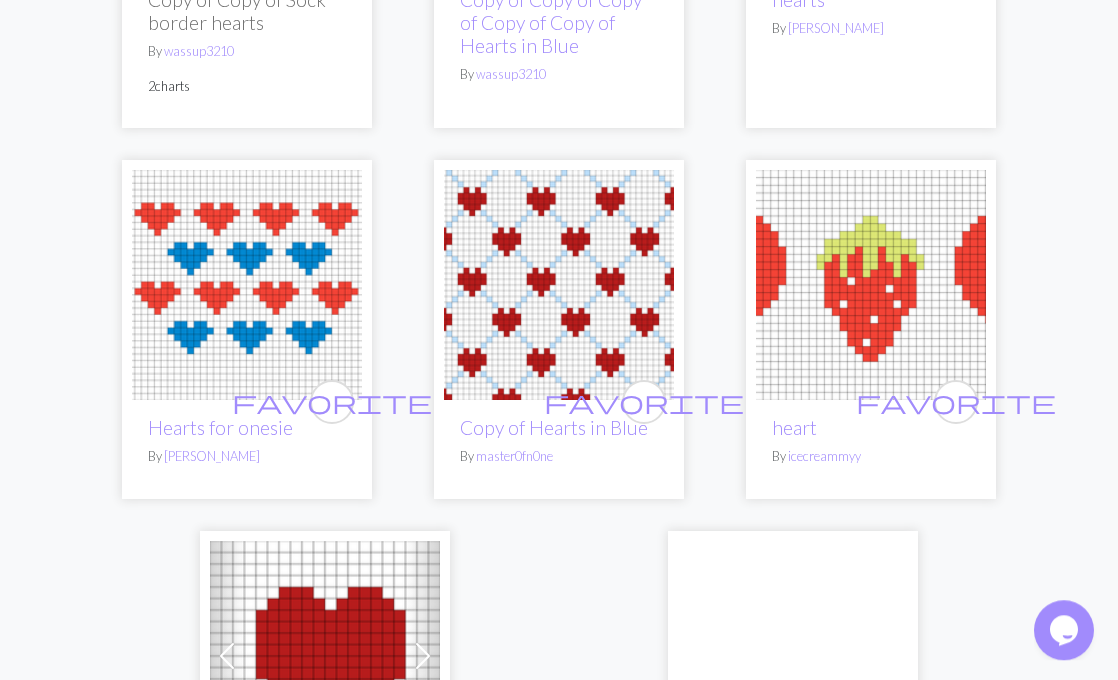 scroll, scrollTop: 6062, scrollLeft: 0, axis: vertical 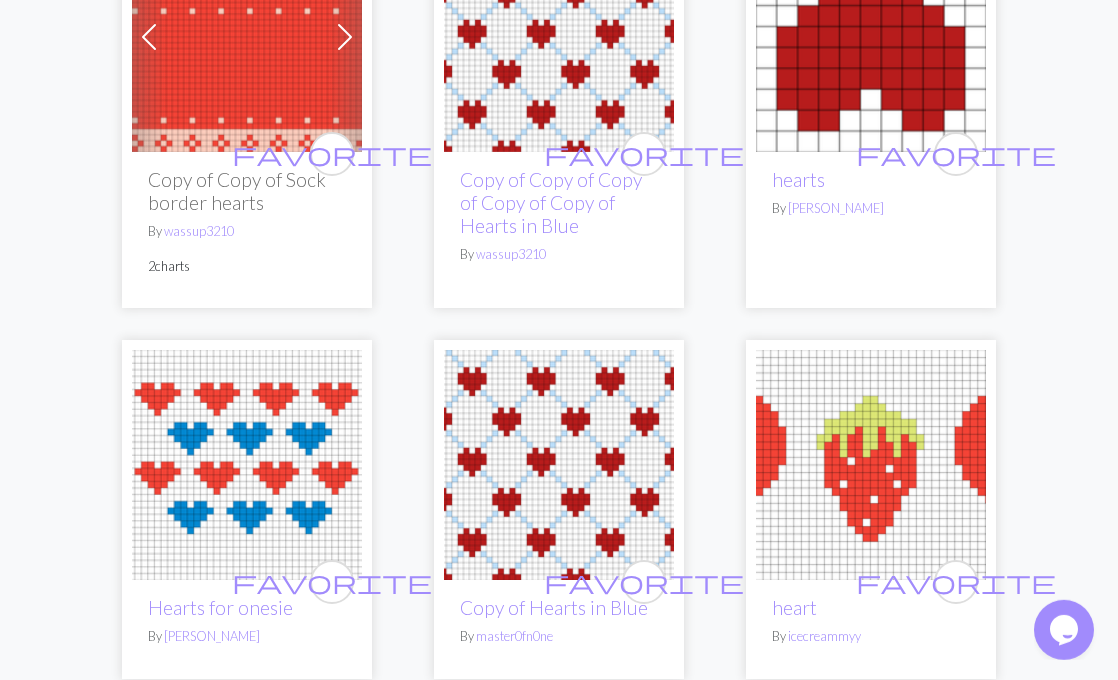 click at bounding box center [559, 465] 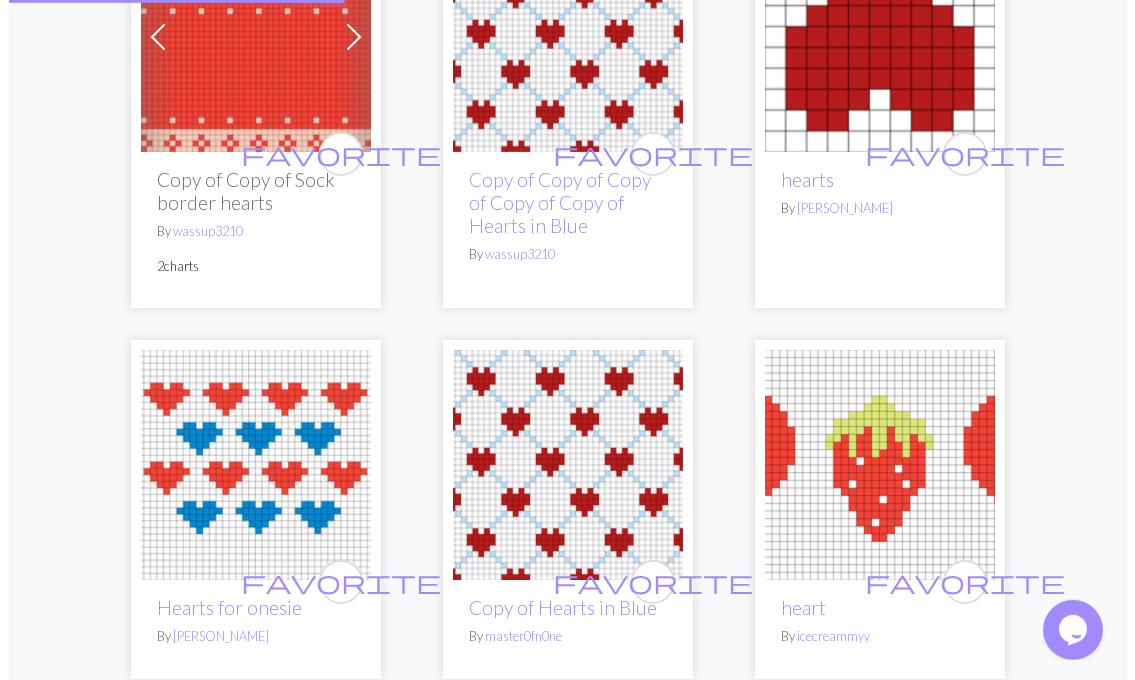 scroll, scrollTop: 0, scrollLeft: 0, axis: both 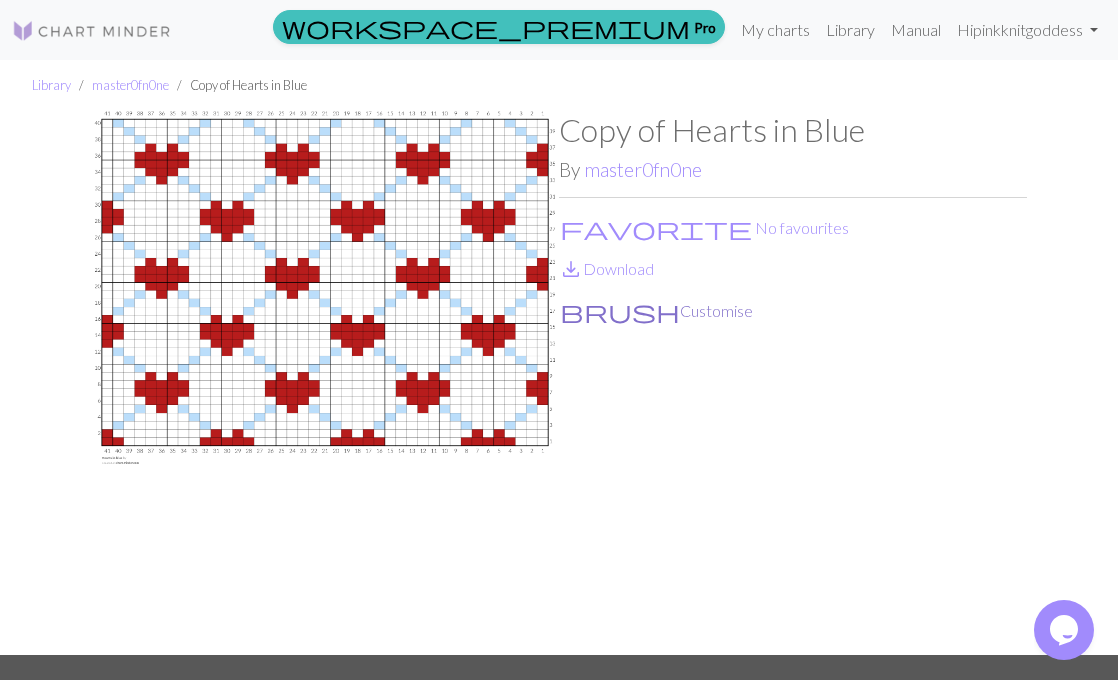 click on "brush Customise" at bounding box center [656, 311] 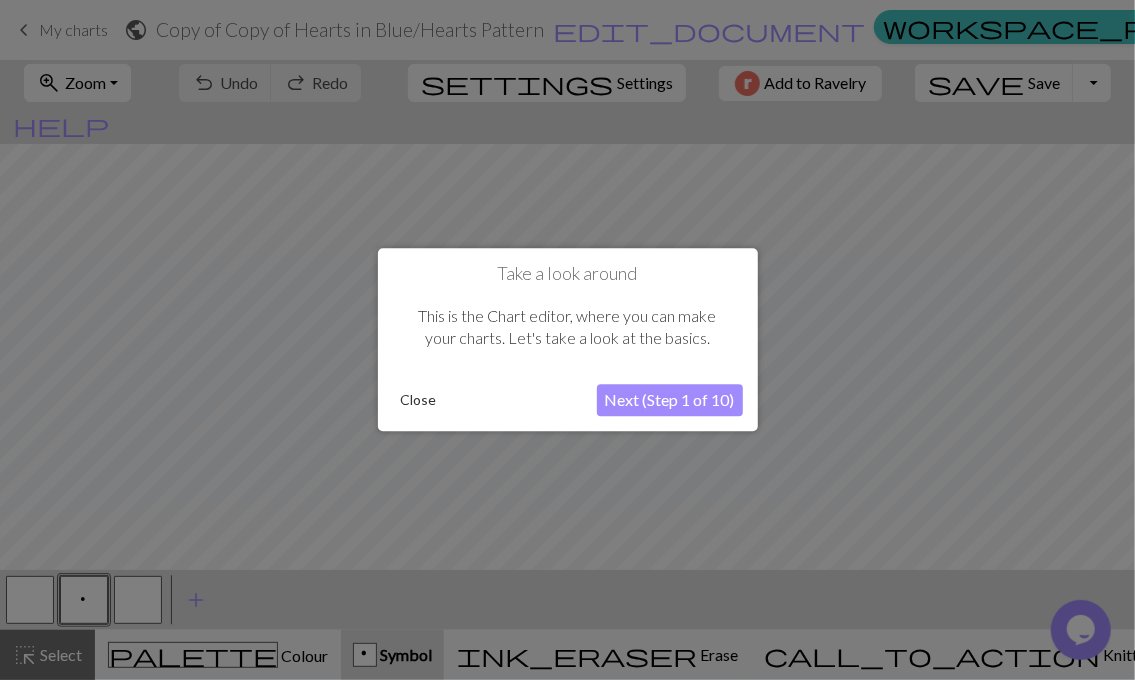 click on "Close" at bounding box center [419, 401] 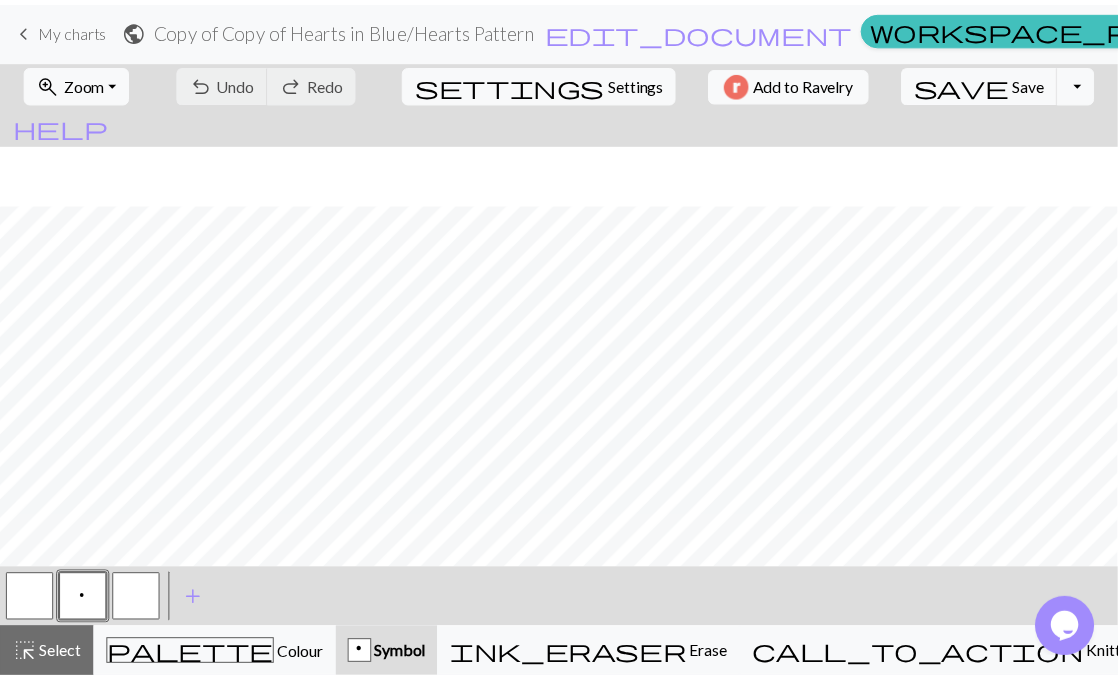 scroll, scrollTop: 442, scrollLeft: 0, axis: vertical 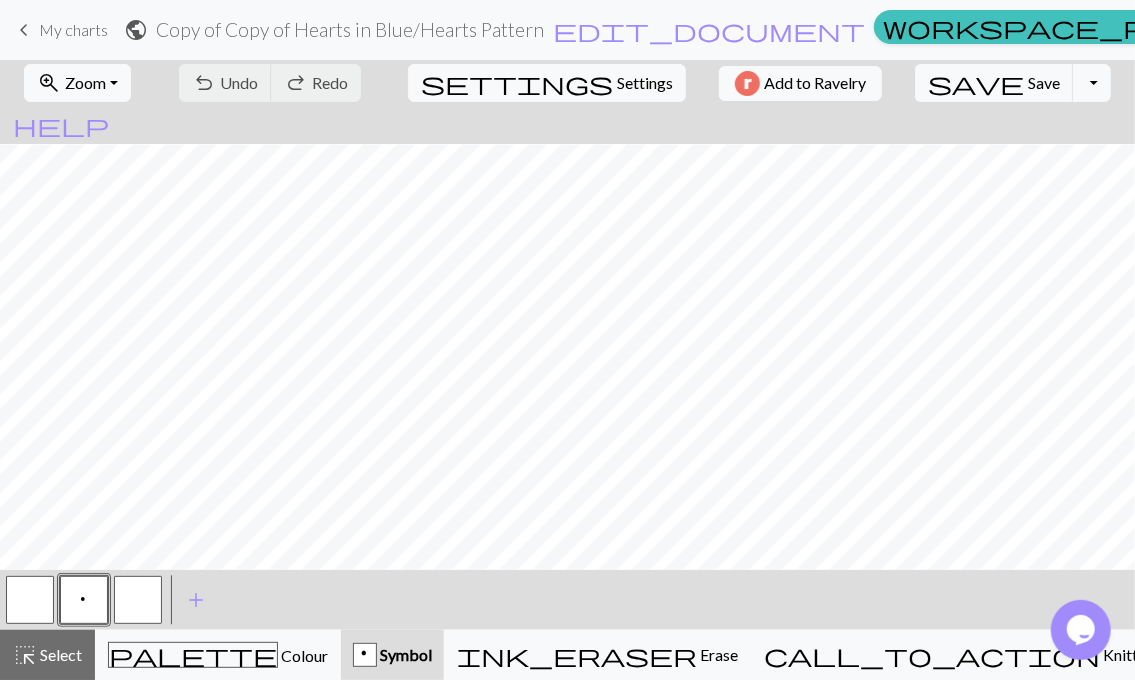 click on "keyboard_arrow_left" at bounding box center [24, 30] 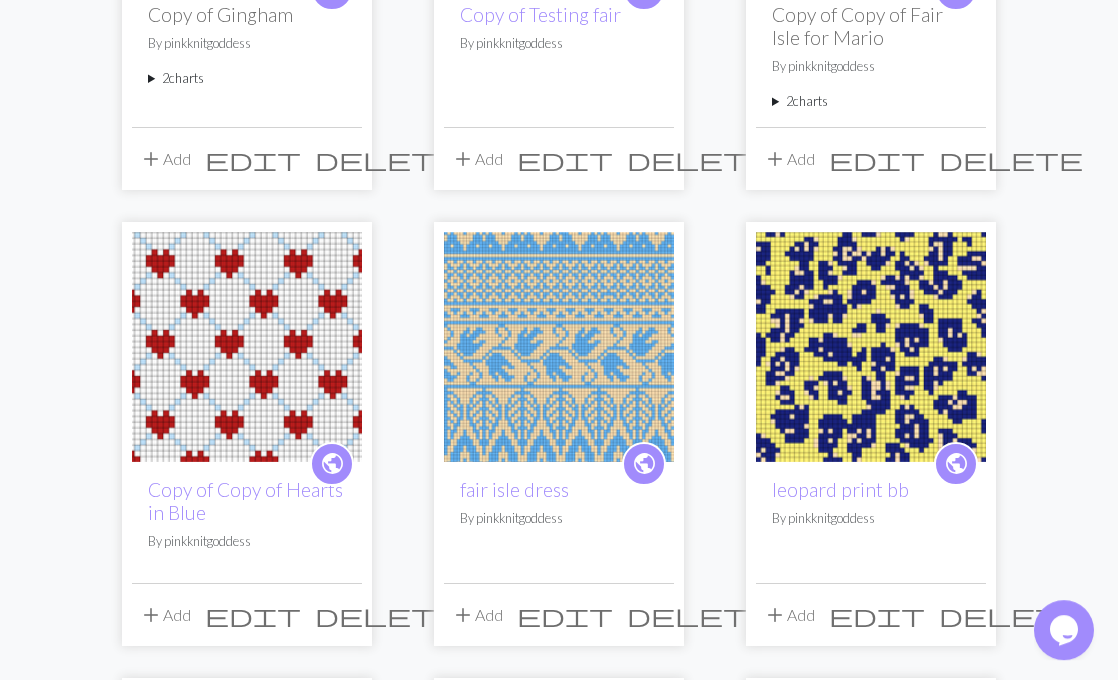 scroll, scrollTop: 988, scrollLeft: 0, axis: vertical 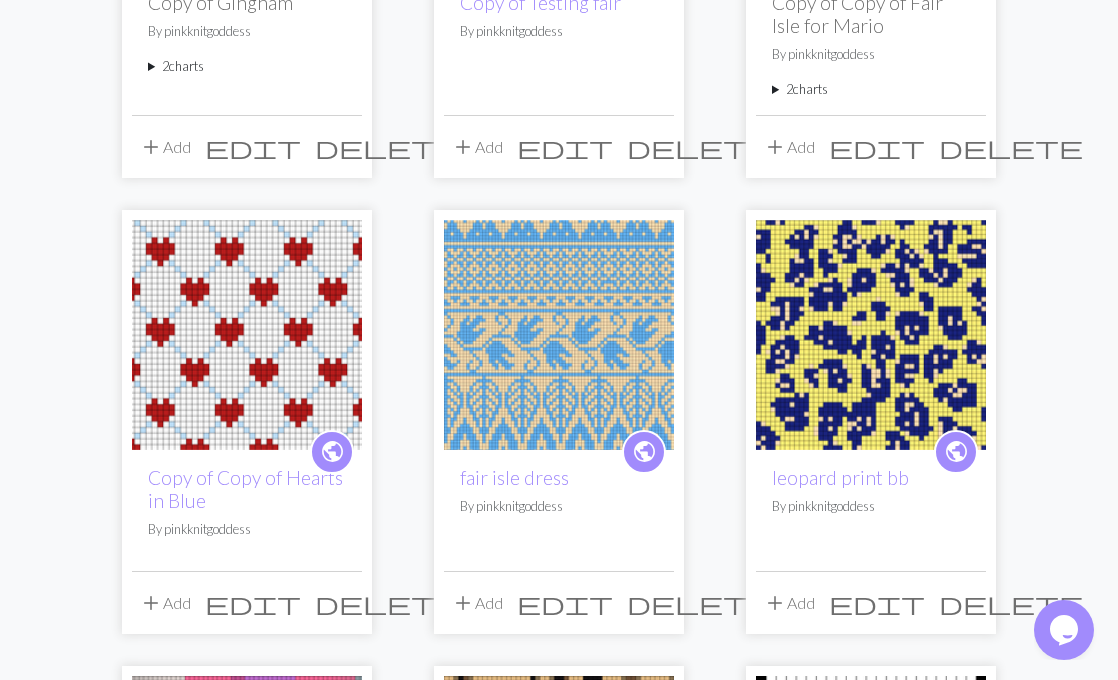 click at bounding box center (247, 335) 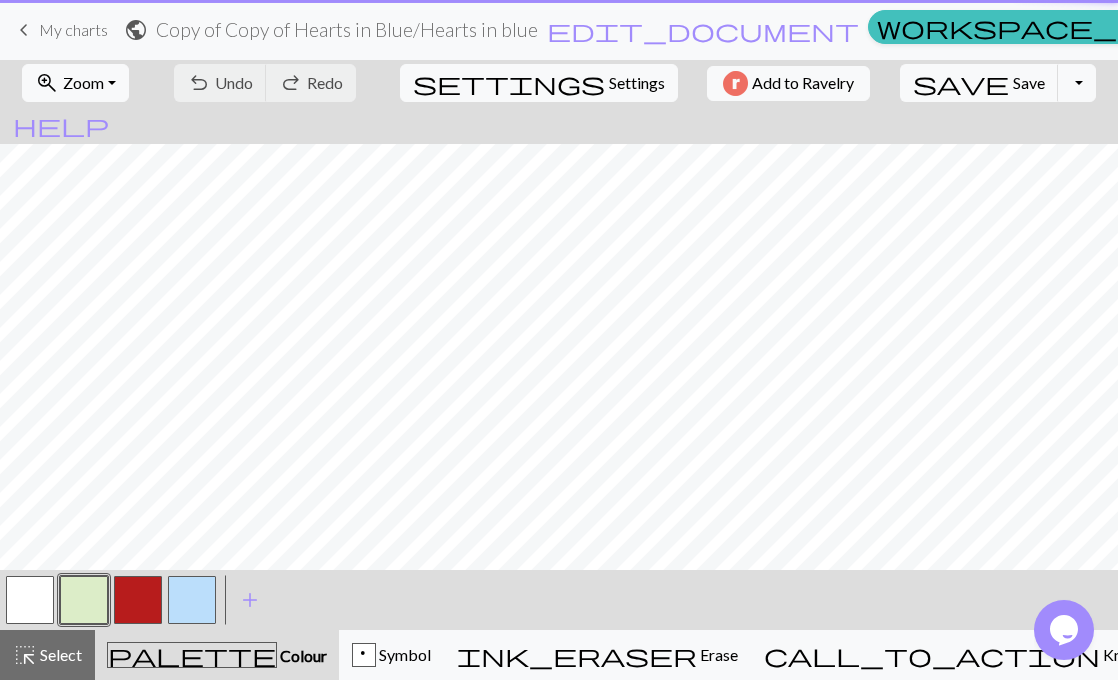 scroll, scrollTop: 0, scrollLeft: 0, axis: both 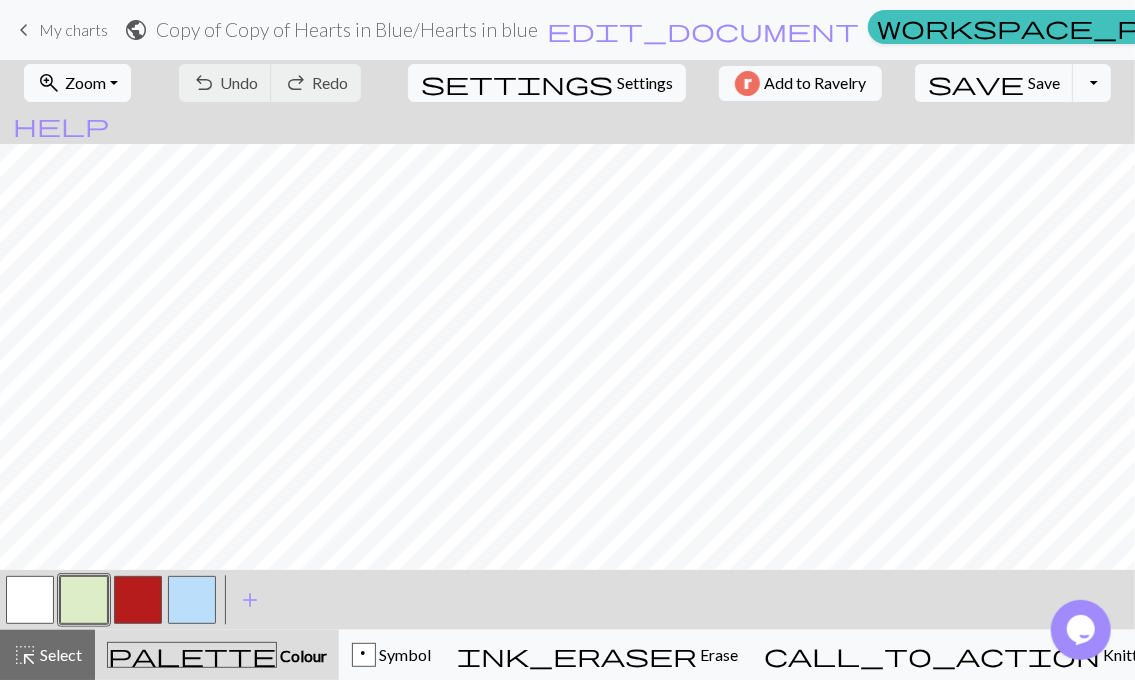 click on "keyboard_arrow_left   My charts public Copy of Copy of Hearts in Blue  /  Hearts in blue edit_document Edit settings workspace_premium  Pro My charts Library Manual Hi  pinkknitgoddess   Account settings Logout" at bounding box center [567, 30] 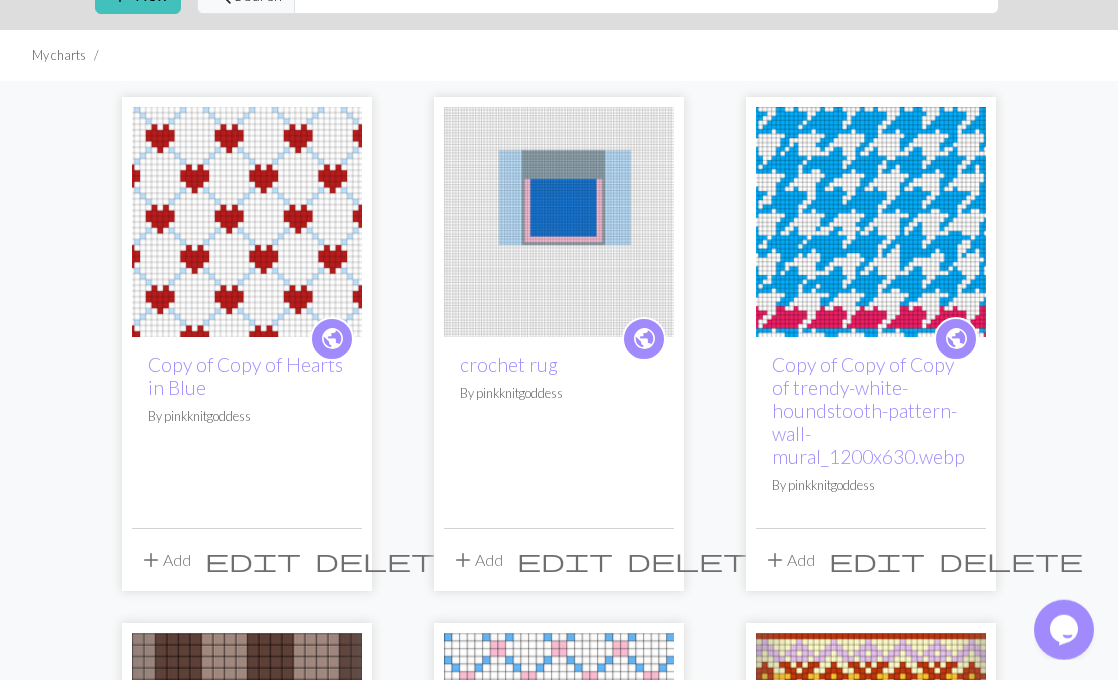 scroll, scrollTop: 102, scrollLeft: 0, axis: vertical 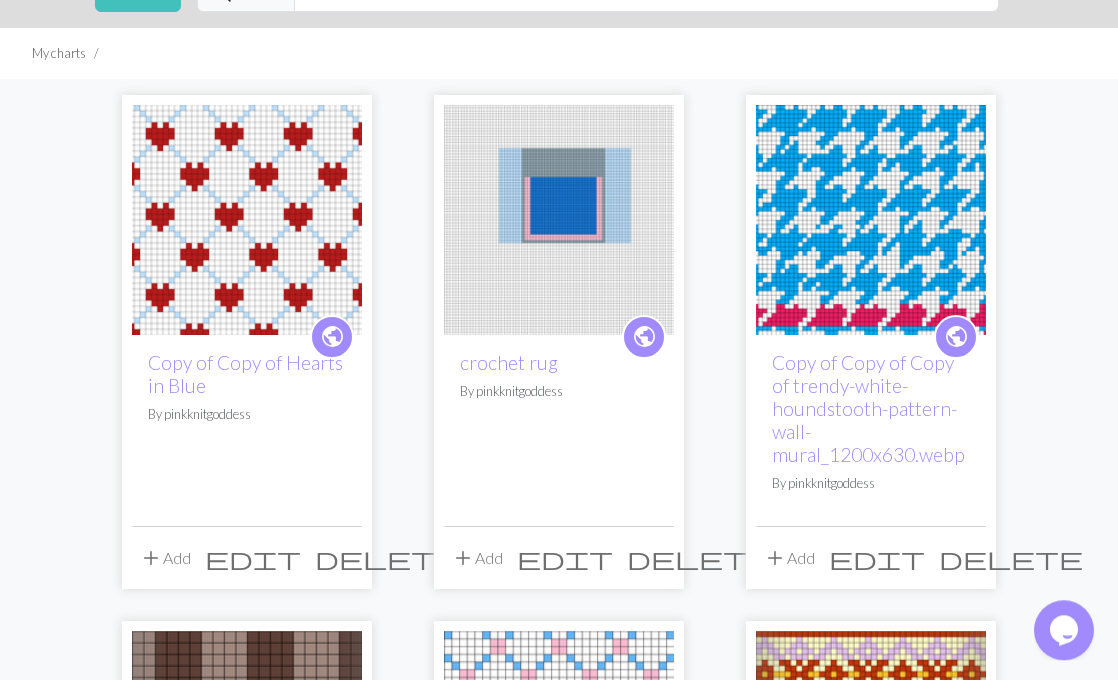 click at bounding box center (247, 220) 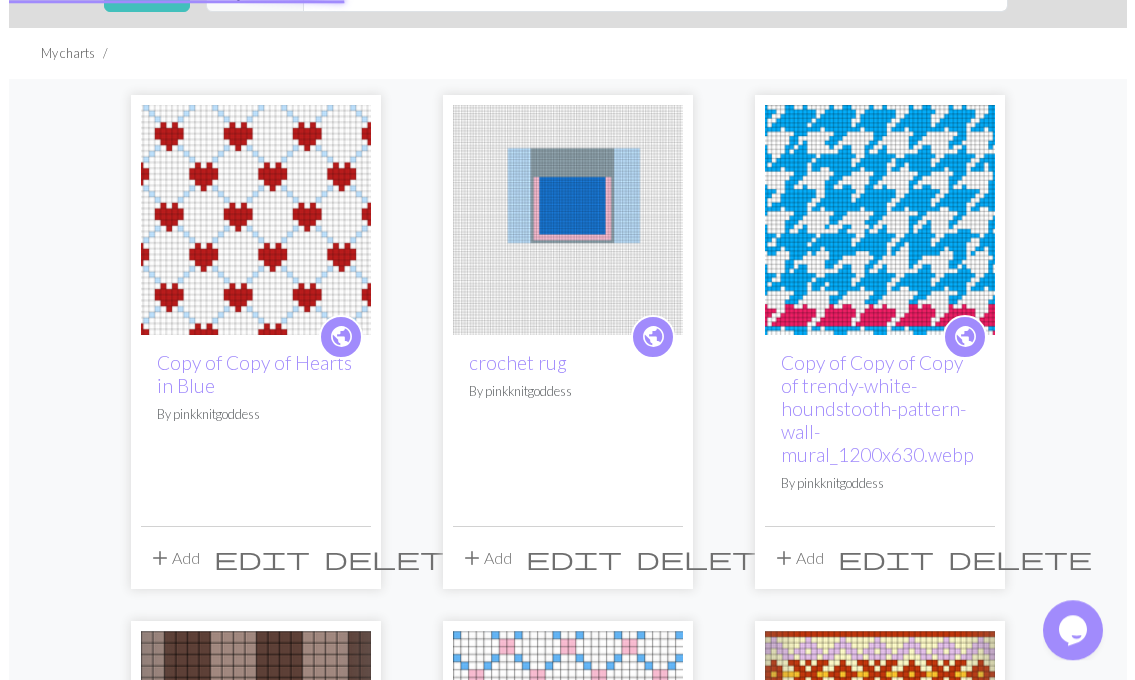 scroll, scrollTop: 0, scrollLeft: 0, axis: both 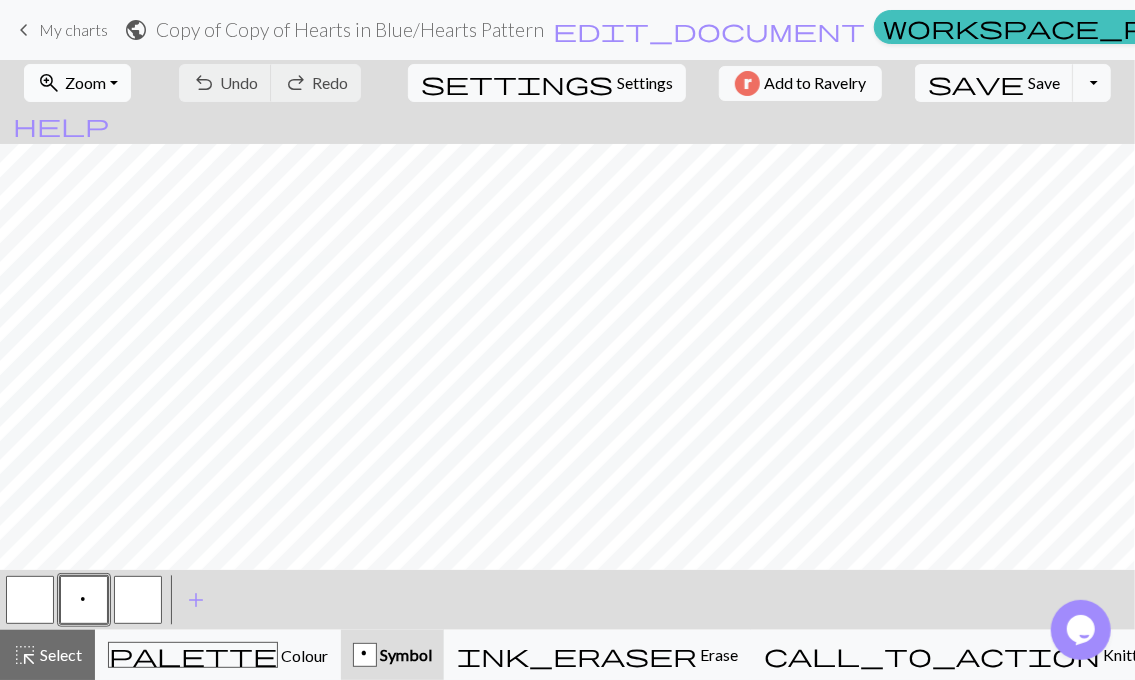 click on "zoom_in Zoom Zoom" at bounding box center [77, 83] 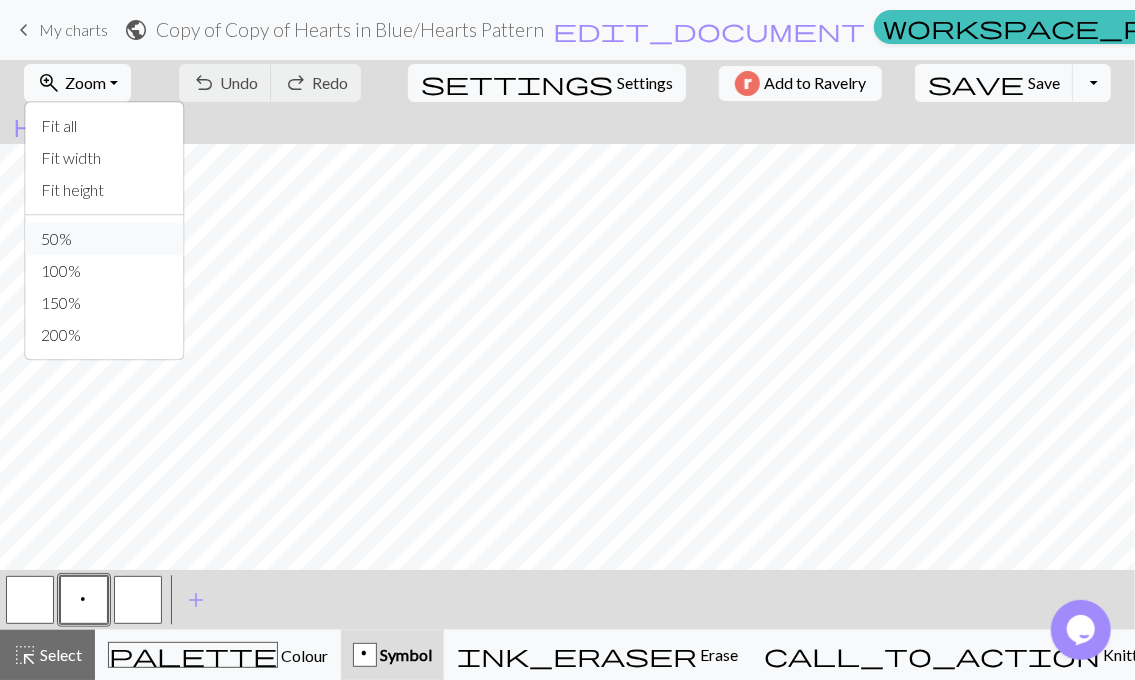click on "50%" at bounding box center (104, 239) 